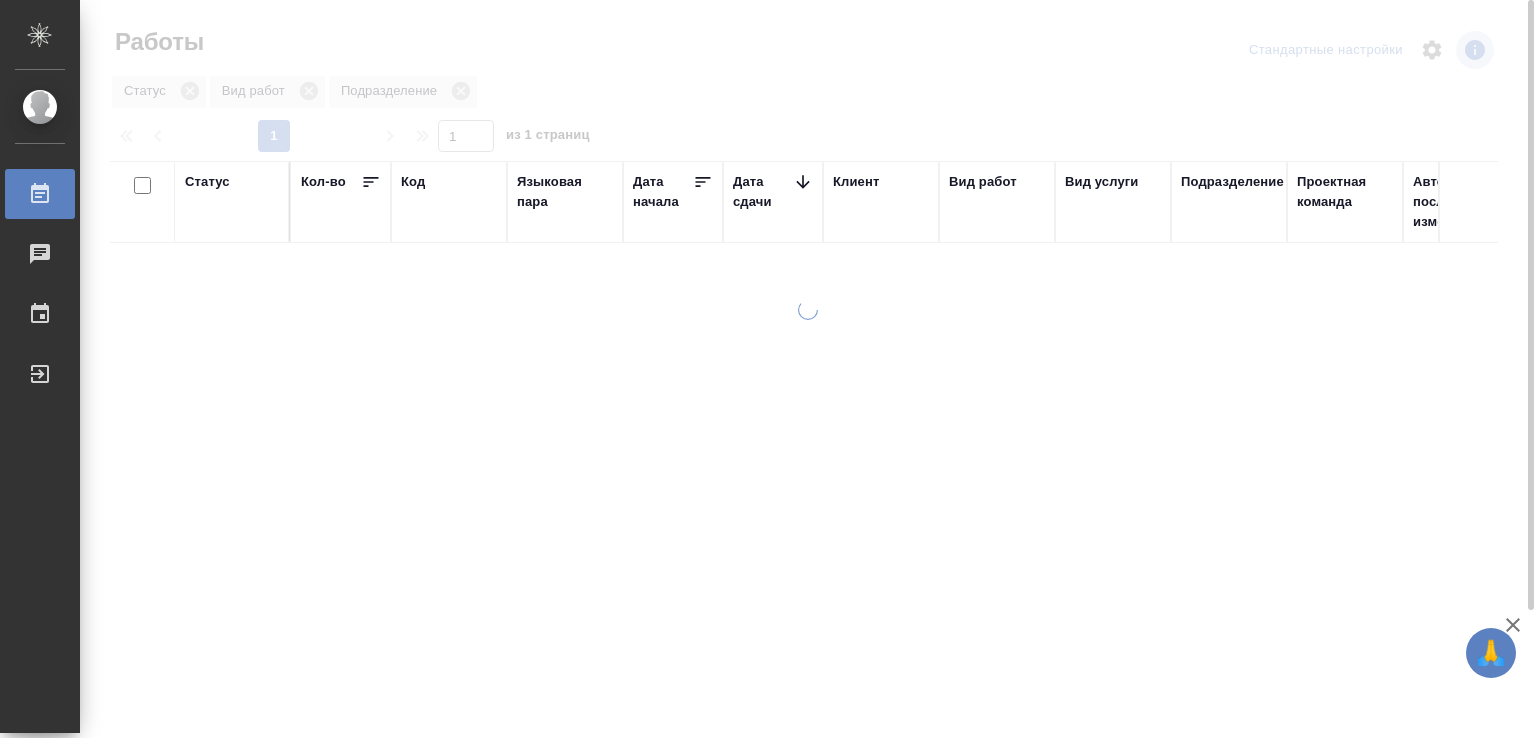 scroll, scrollTop: 0, scrollLeft: 0, axis: both 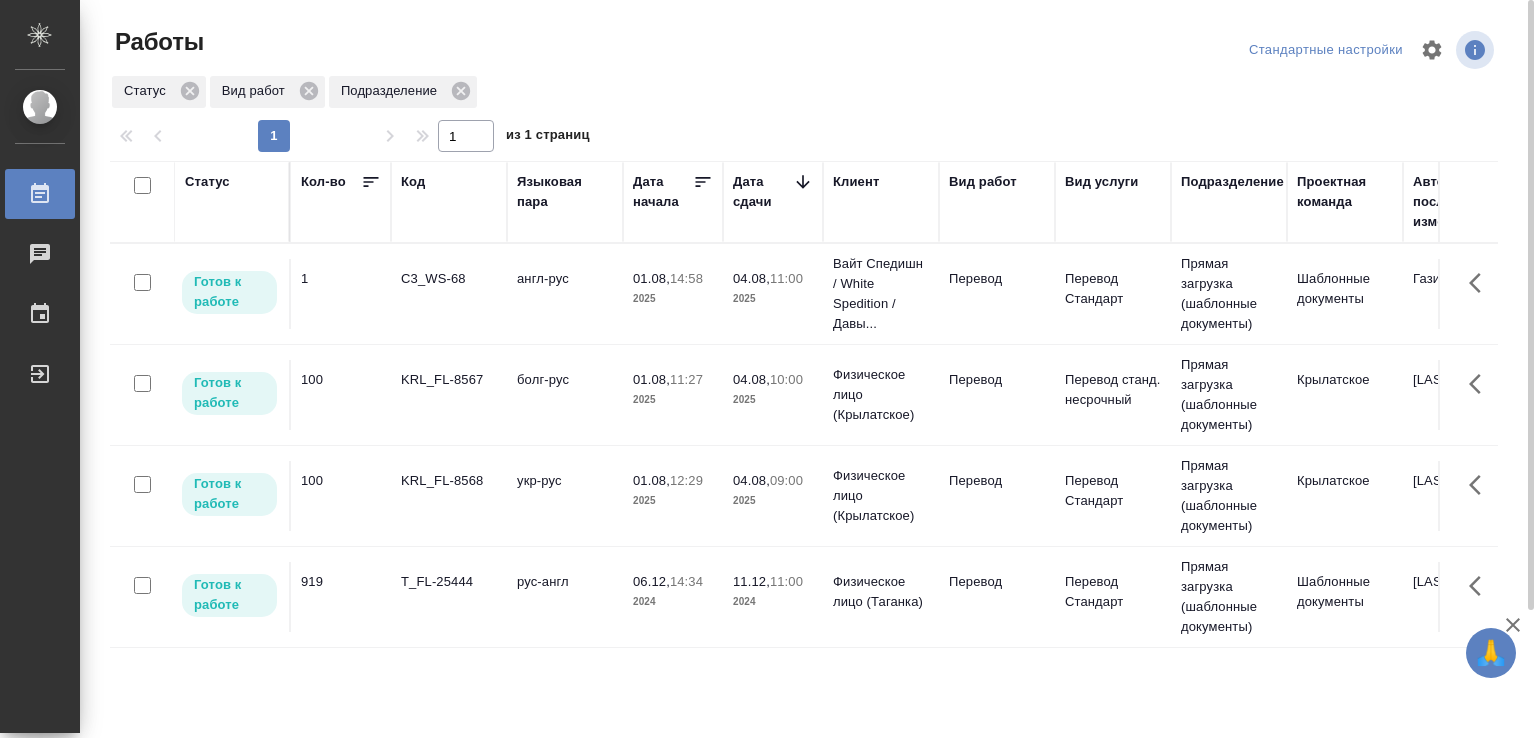click on "KRL_FL-8568" at bounding box center [449, 279] 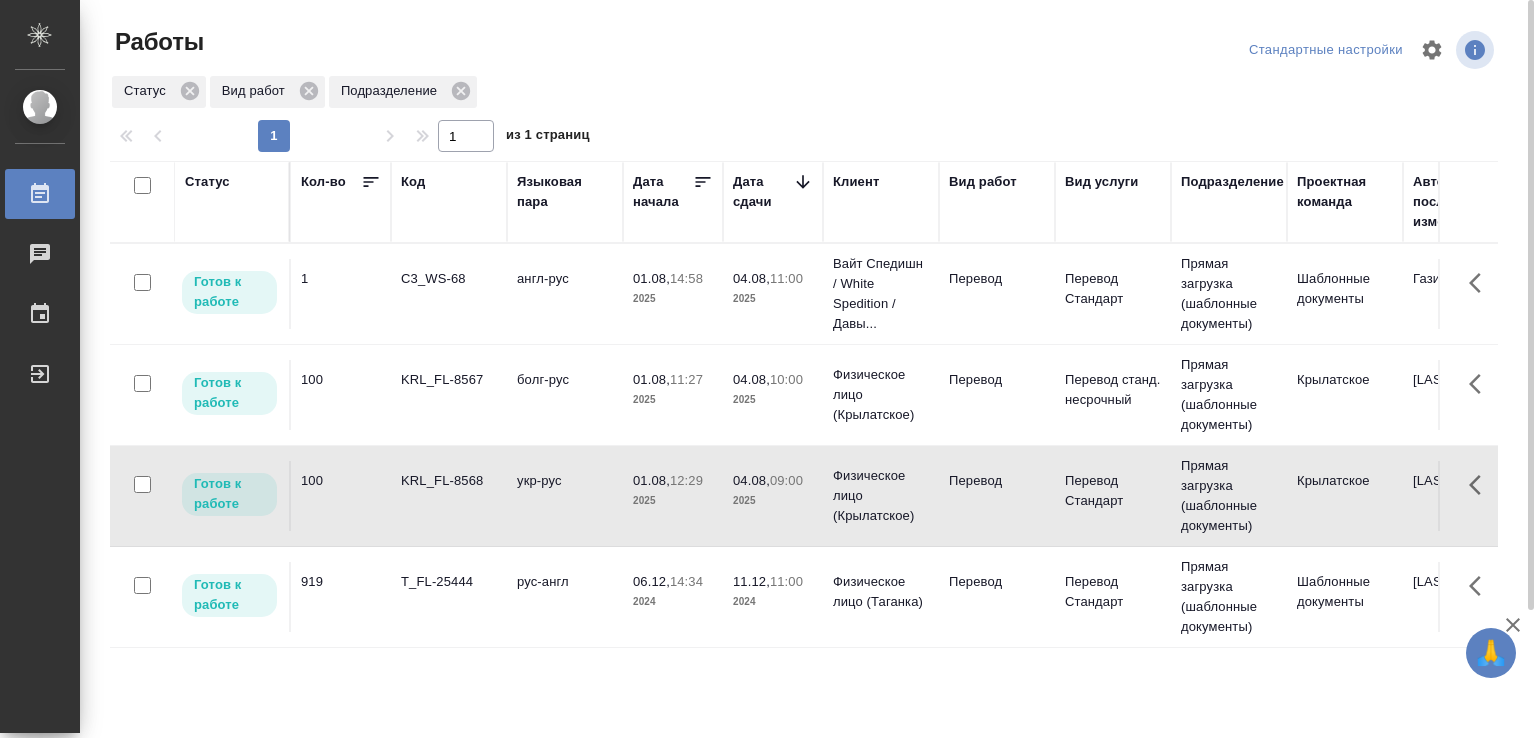 click on "KRL_FL-8568" at bounding box center (449, 294) 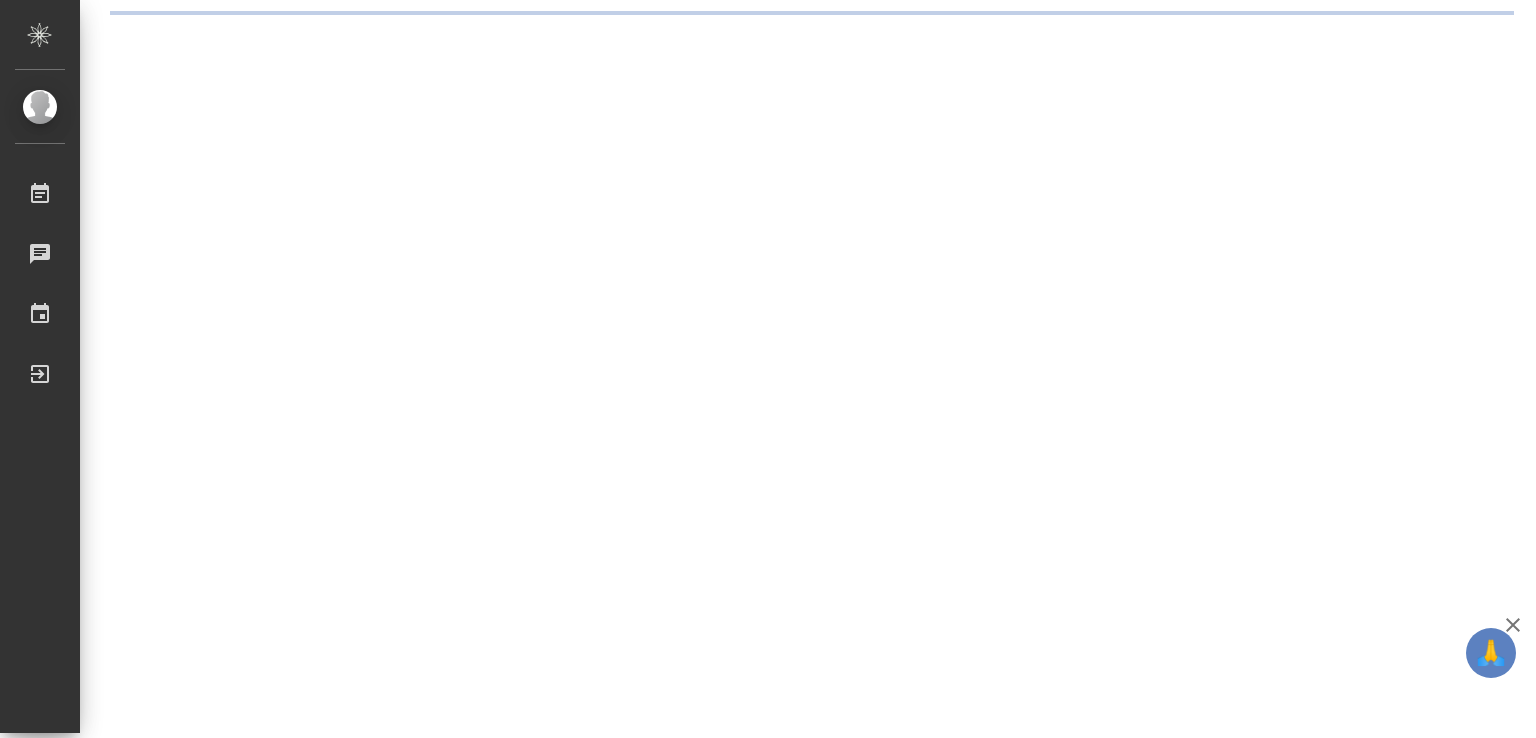 scroll, scrollTop: 0, scrollLeft: 0, axis: both 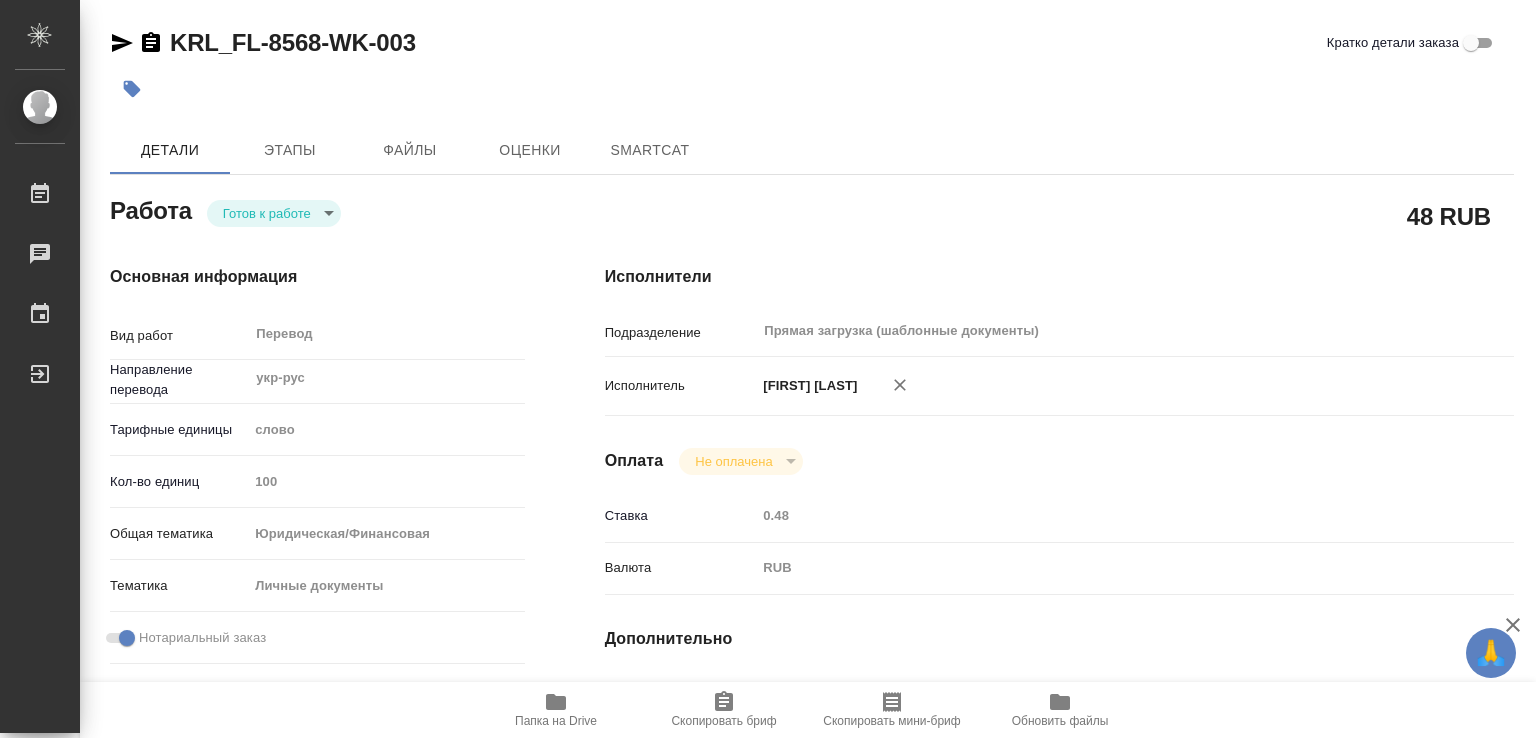 type on "x" 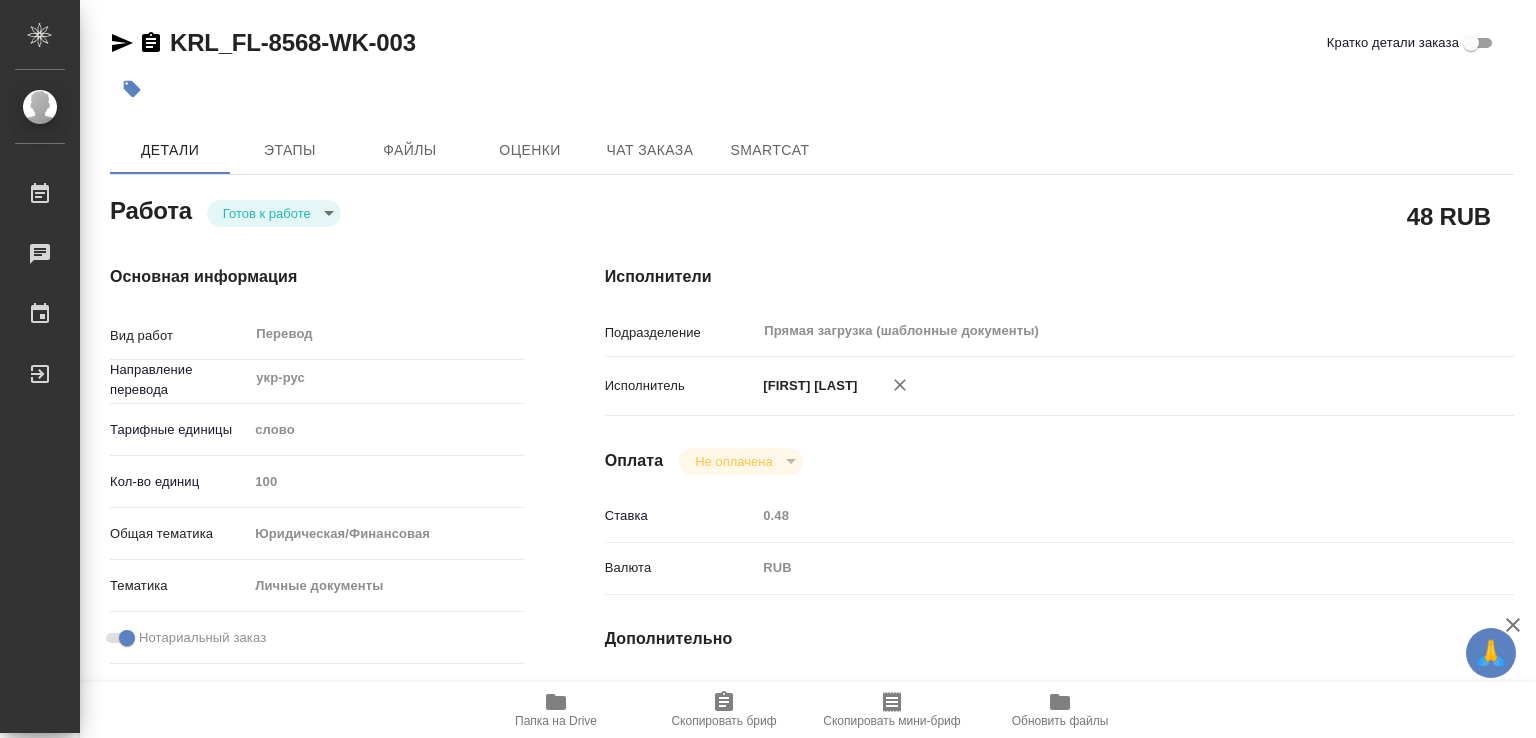 type on "x" 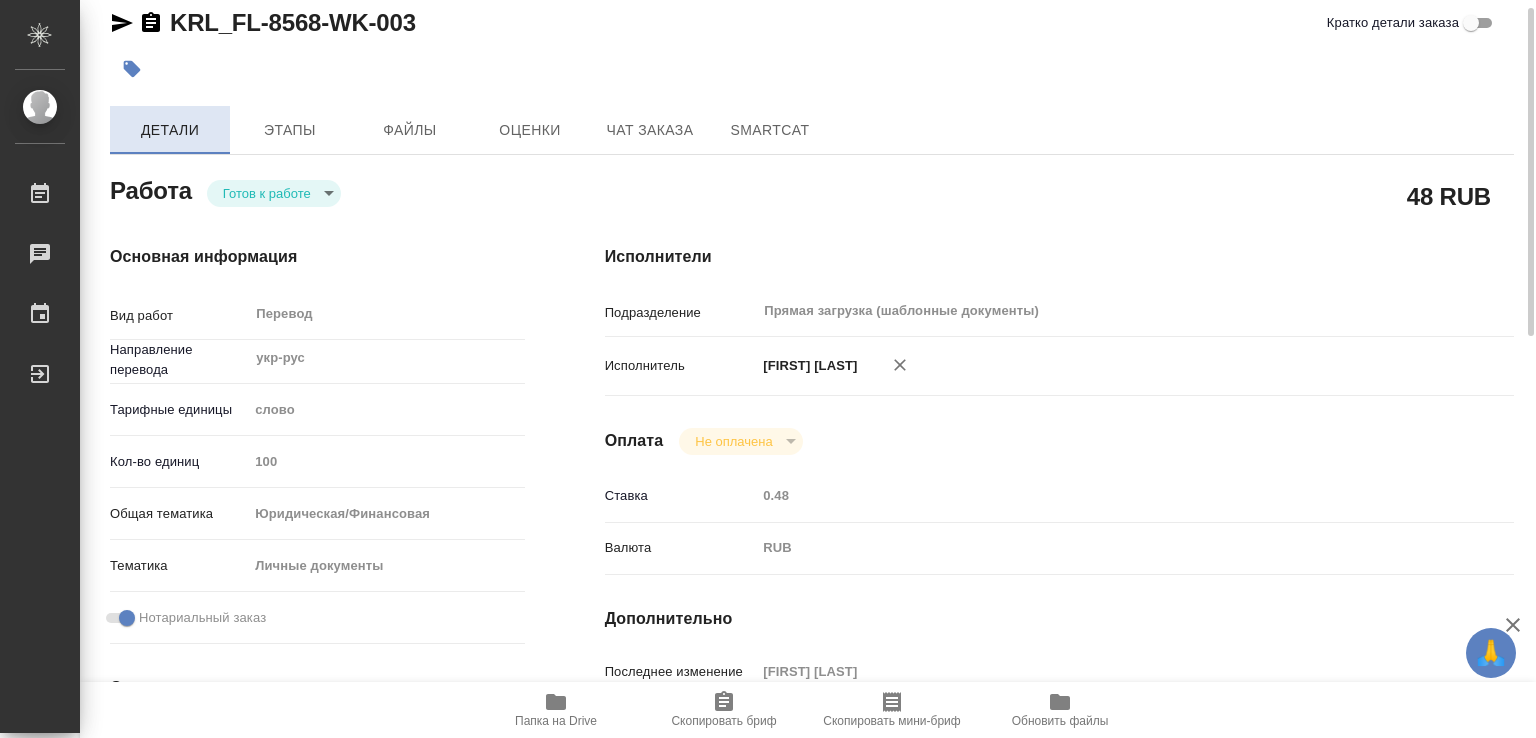 scroll, scrollTop: 0, scrollLeft: 0, axis: both 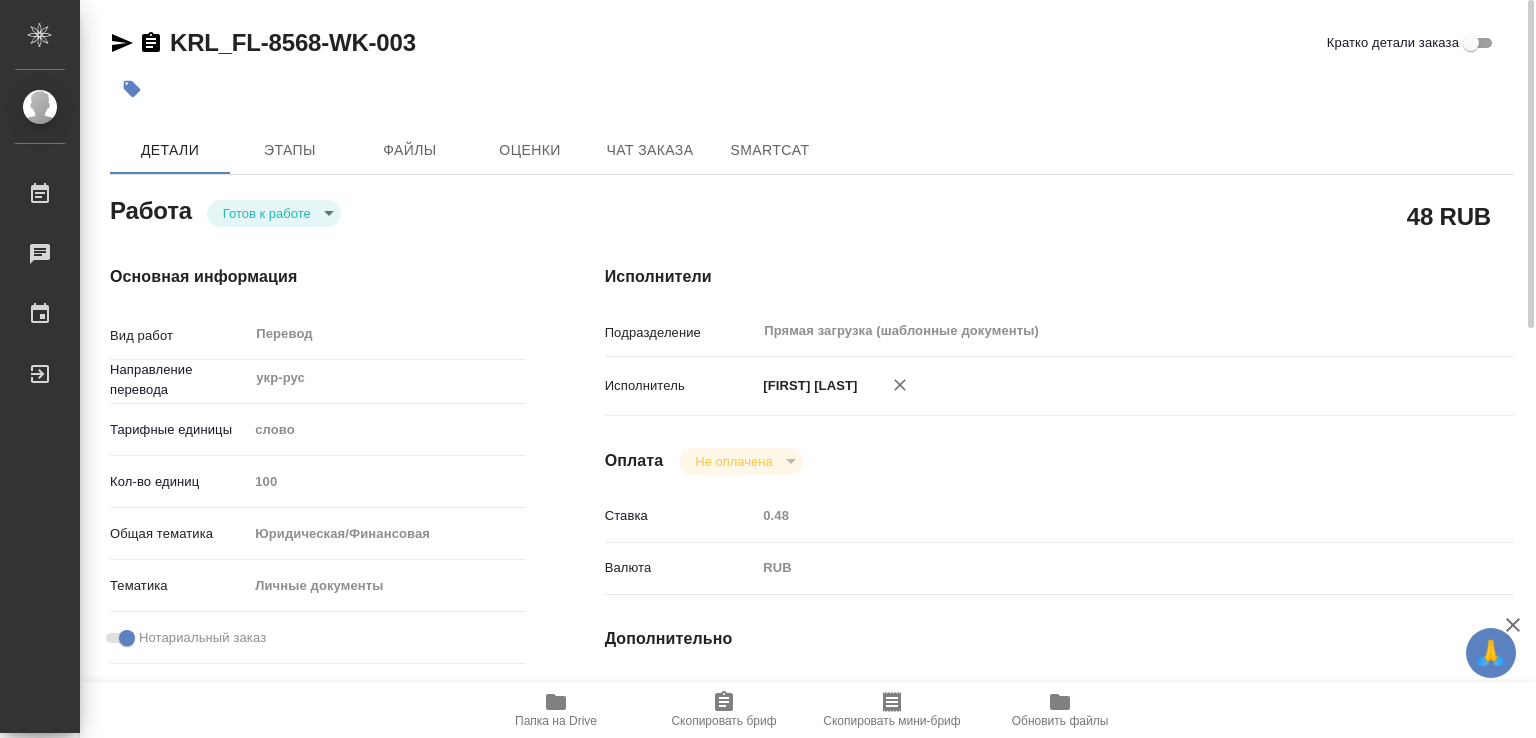 click 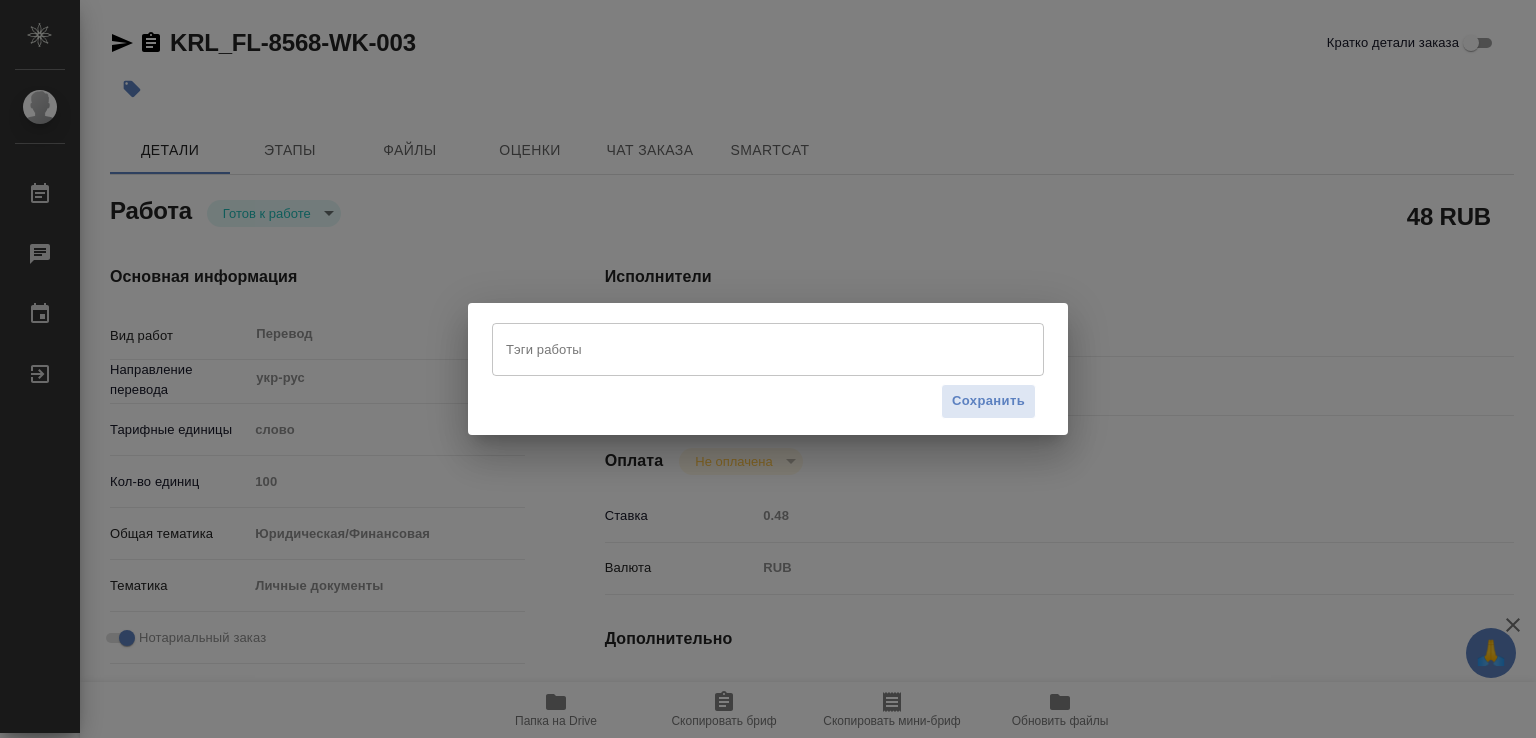 click on "Тэги работы" at bounding box center (749, 349) 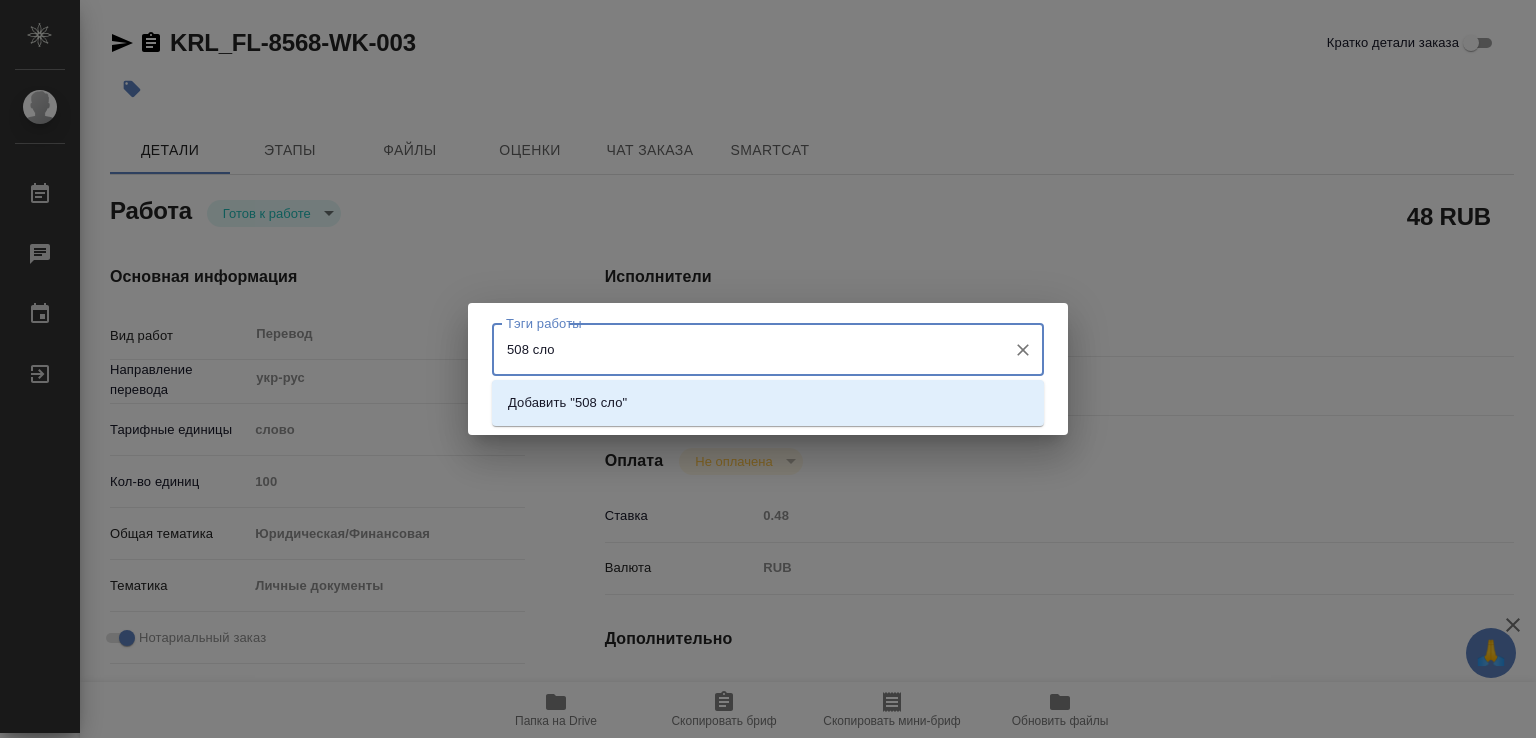 type on "508 слов" 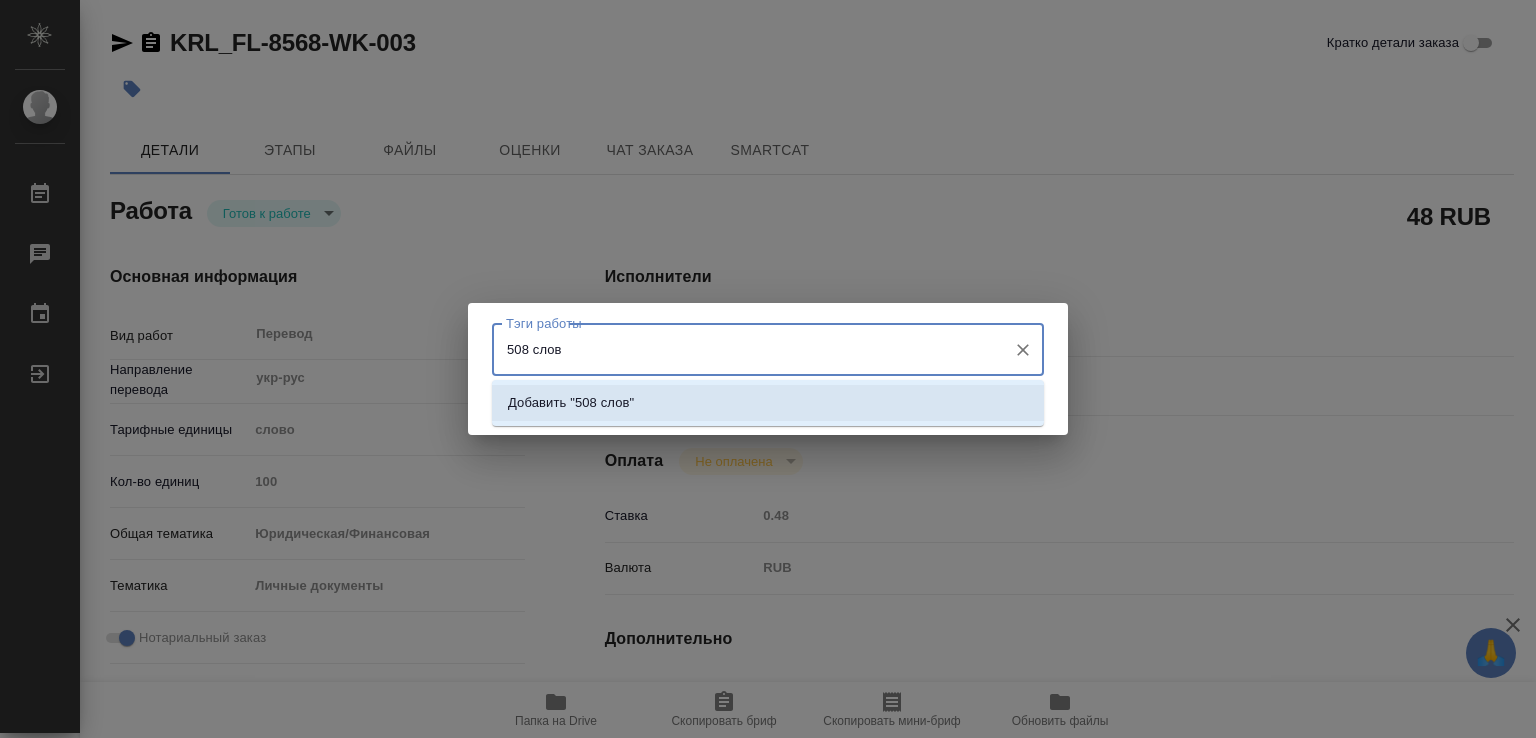 click on "Добавить "508 слов"" at bounding box center [571, 403] 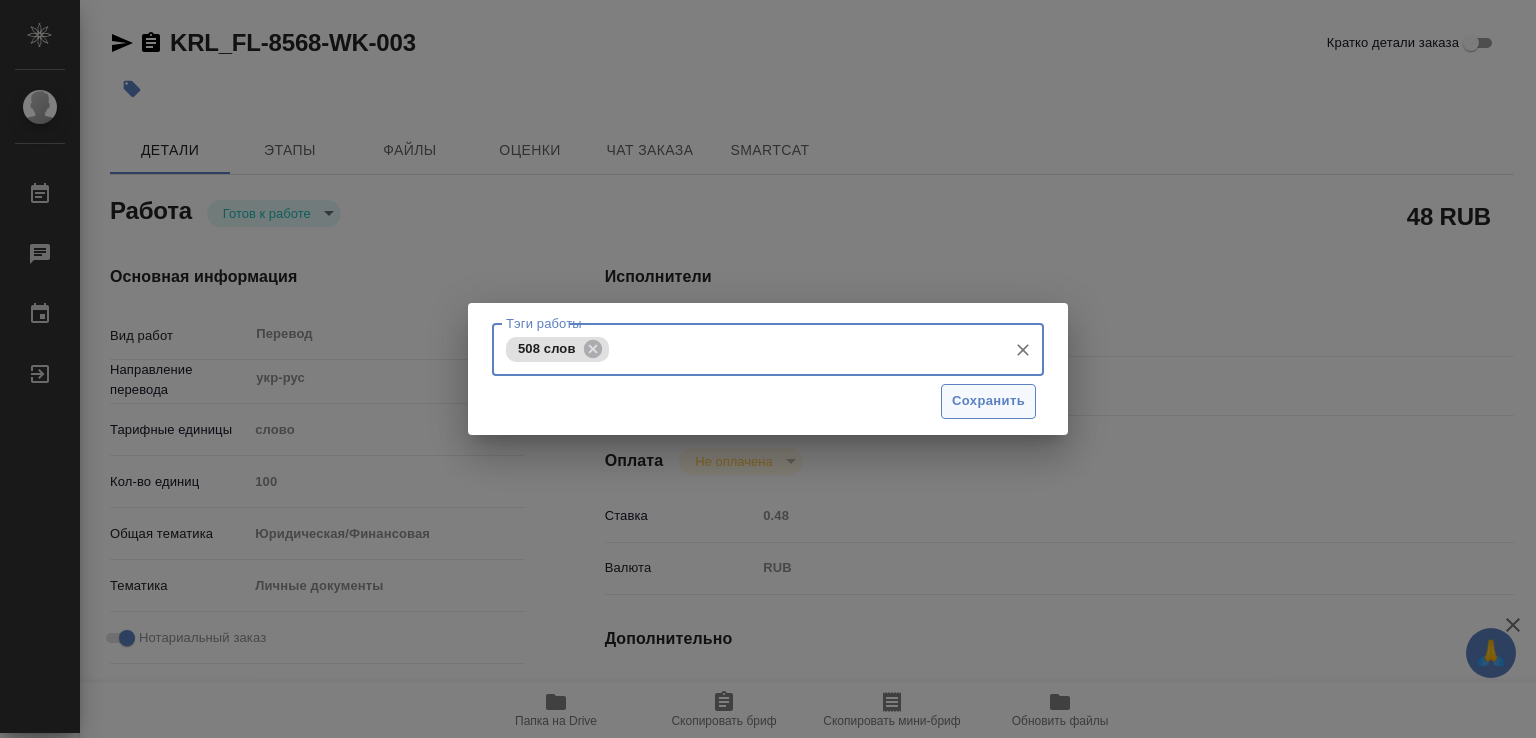 click on "Сохранить" at bounding box center (988, 401) 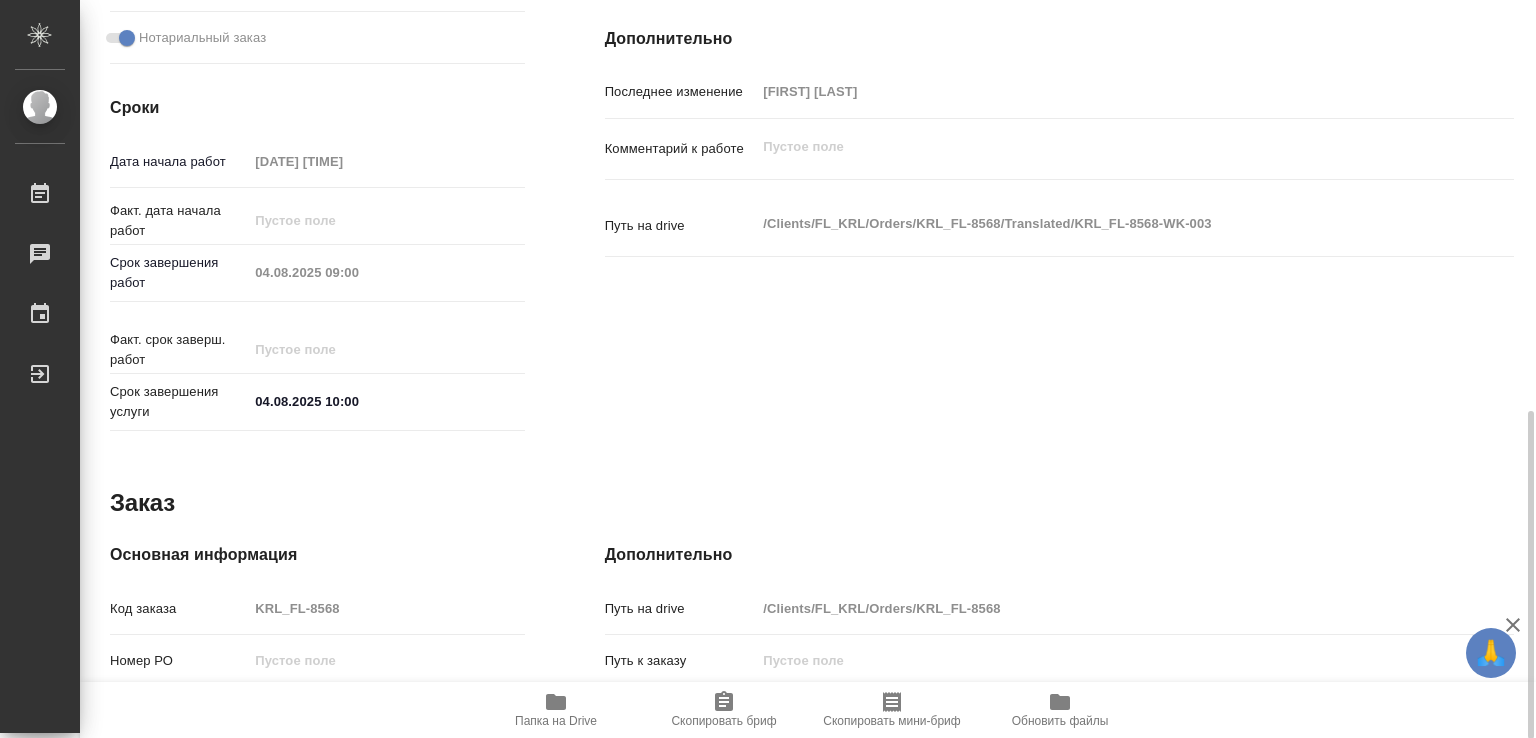 type on "readyForWork" 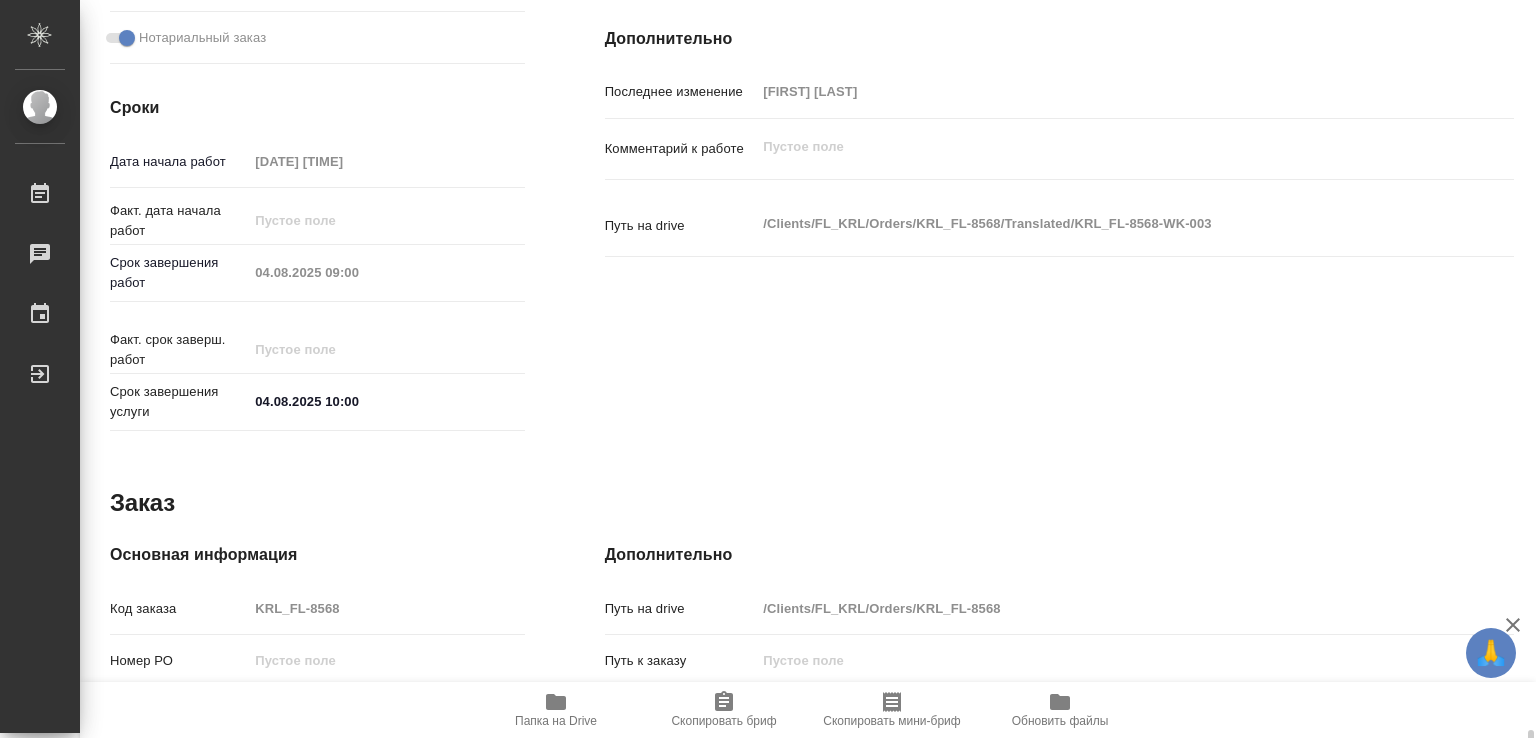 scroll, scrollTop: 920, scrollLeft: 0, axis: vertical 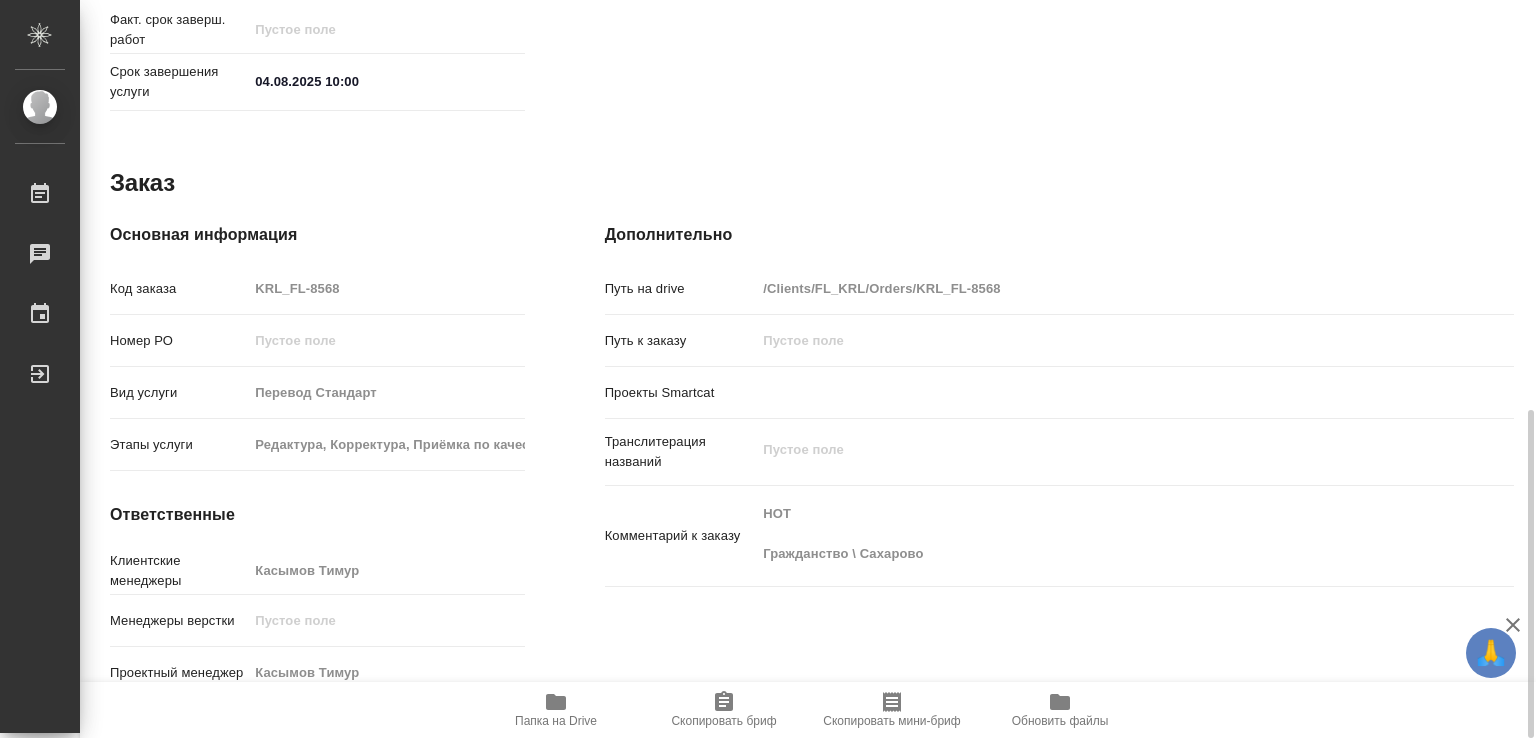 type on "x" 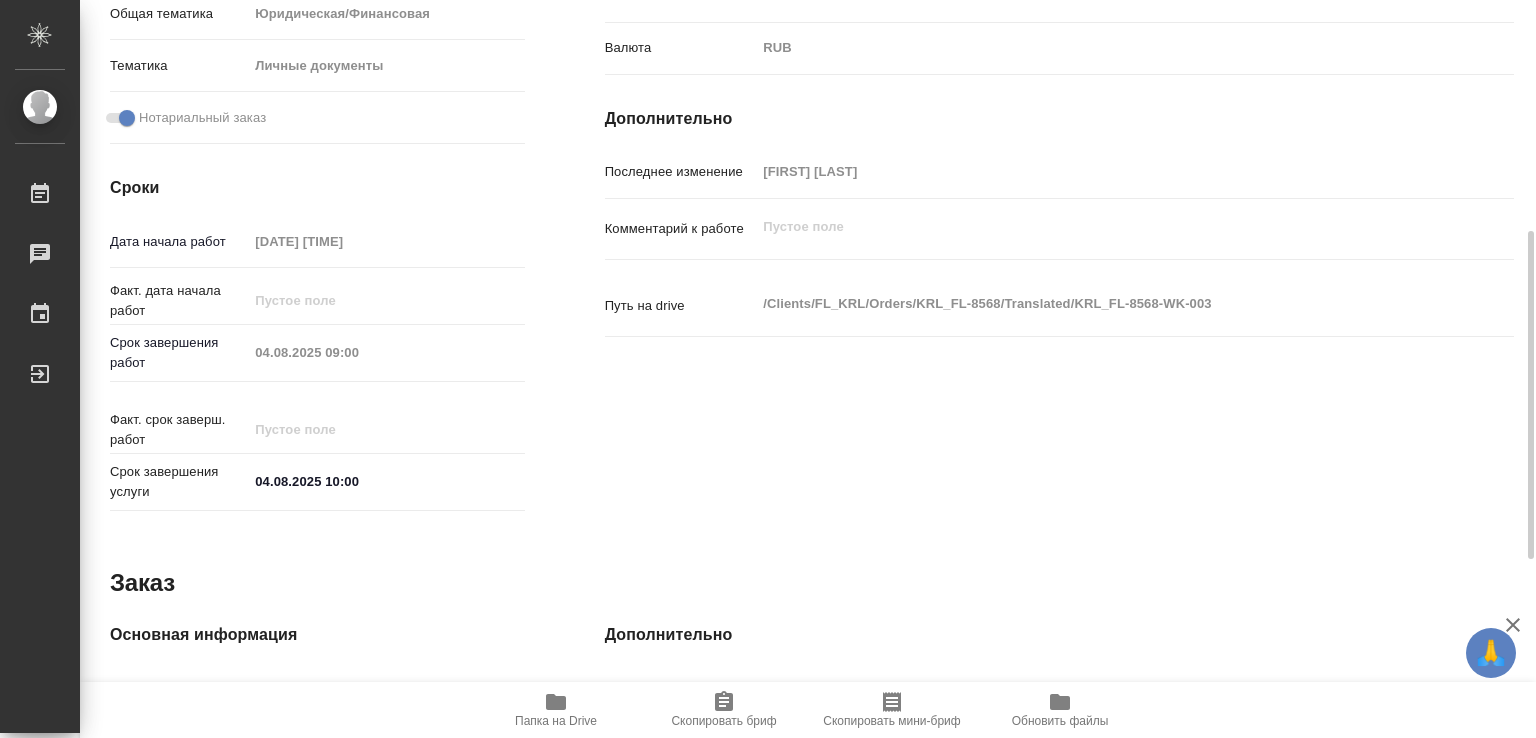 click 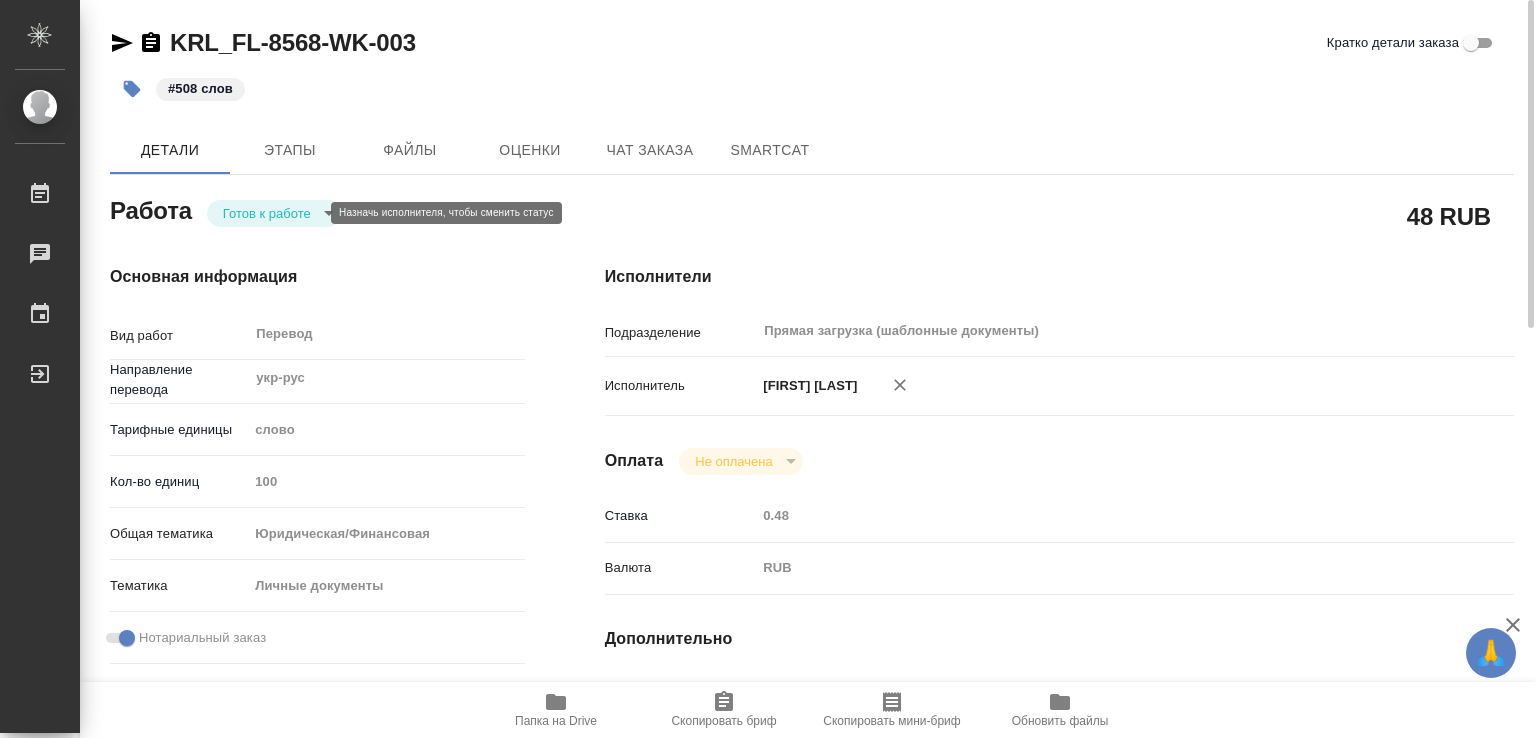 click on "AWATERA [FIRST] [LAST] Работы 0 Чаты График Выйти KRL_FL-8568-WK-003 Кратко детали заказа #508 слов Детали Этапы Файлы Оценки Чат заказа SmartCat Работа Готов к работе readyForWork 48 RUB Основная информация Вид работ Перевод x ​​Направление перевода укр-рус ​​Тарифные единицы слово 5a8b1489cc6b4906c91bfd90 Кол-во единиц 100 Общая тематика Юридическая/Финансовая yr-fn Тематика Личные документы 5a8b8b956a9677013d343cfe Нотариальный заказ Сроки Дата начала работ [DATE] [TIME] Факт. дата начала работ Срок завершения работ [DATE] [TIME] Факт. срок заверш. работ Срок завершения услуги [DATE] [TIME] ​​RUB" at bounding box center (768, 369) 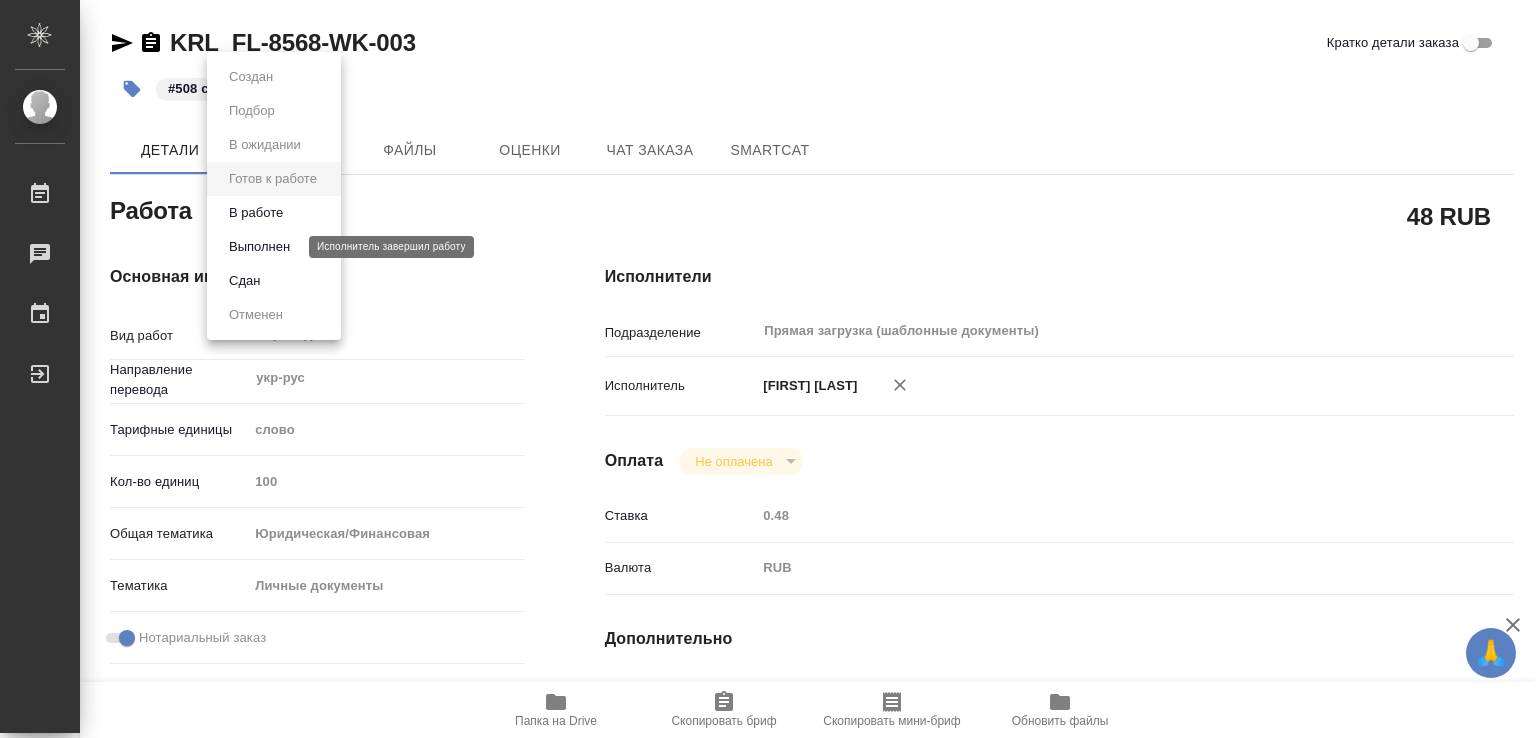 click on "Выполнен" at bounding box center (259, 247) 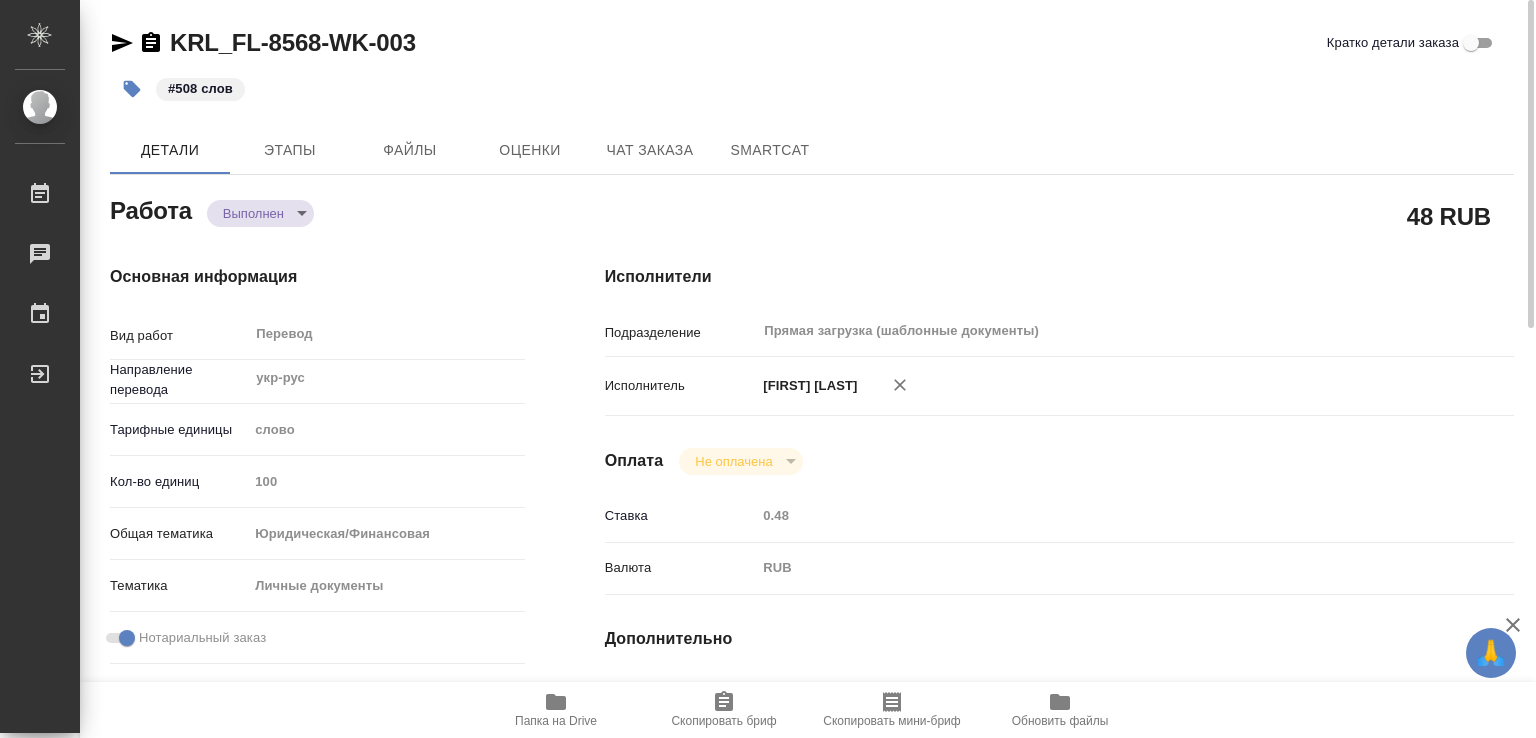 type on "x" 